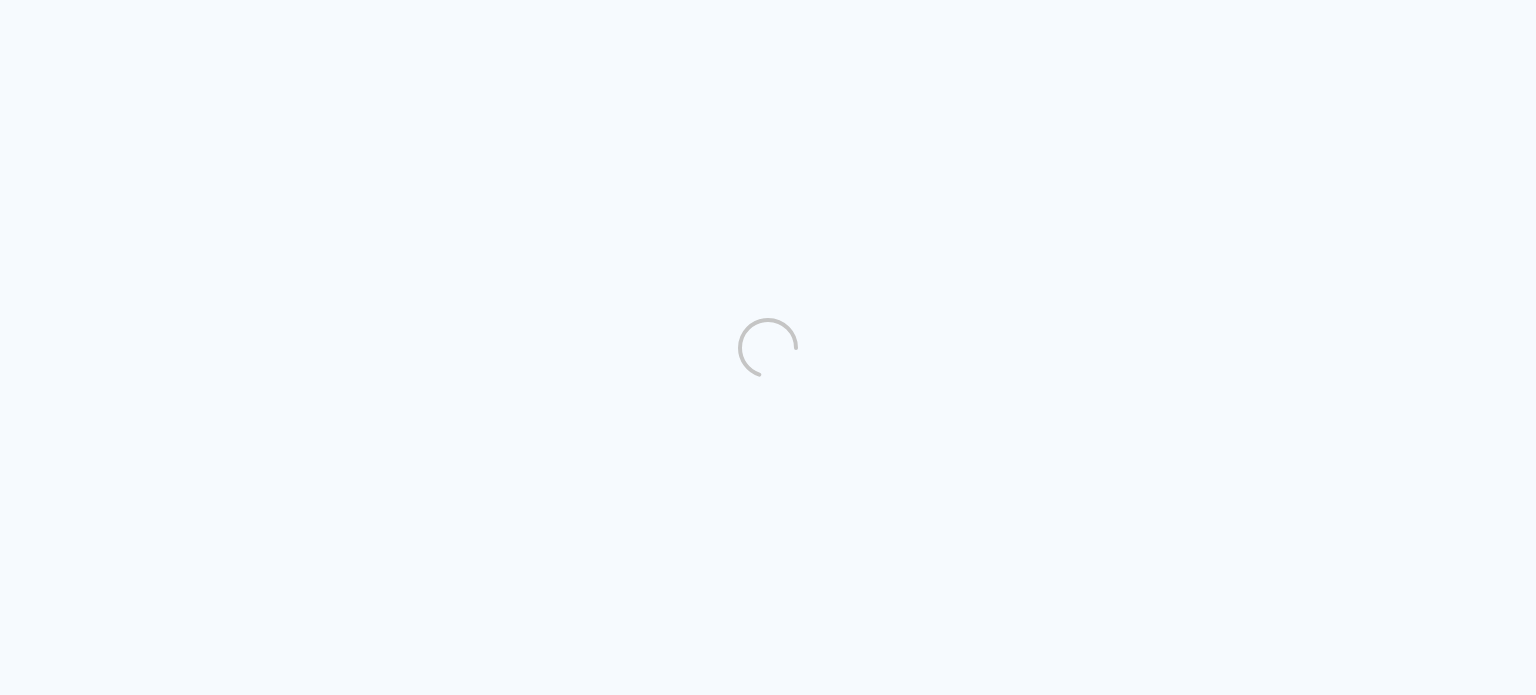 scroll, scrollTop: 0, scrollLeft: 0, axis: both 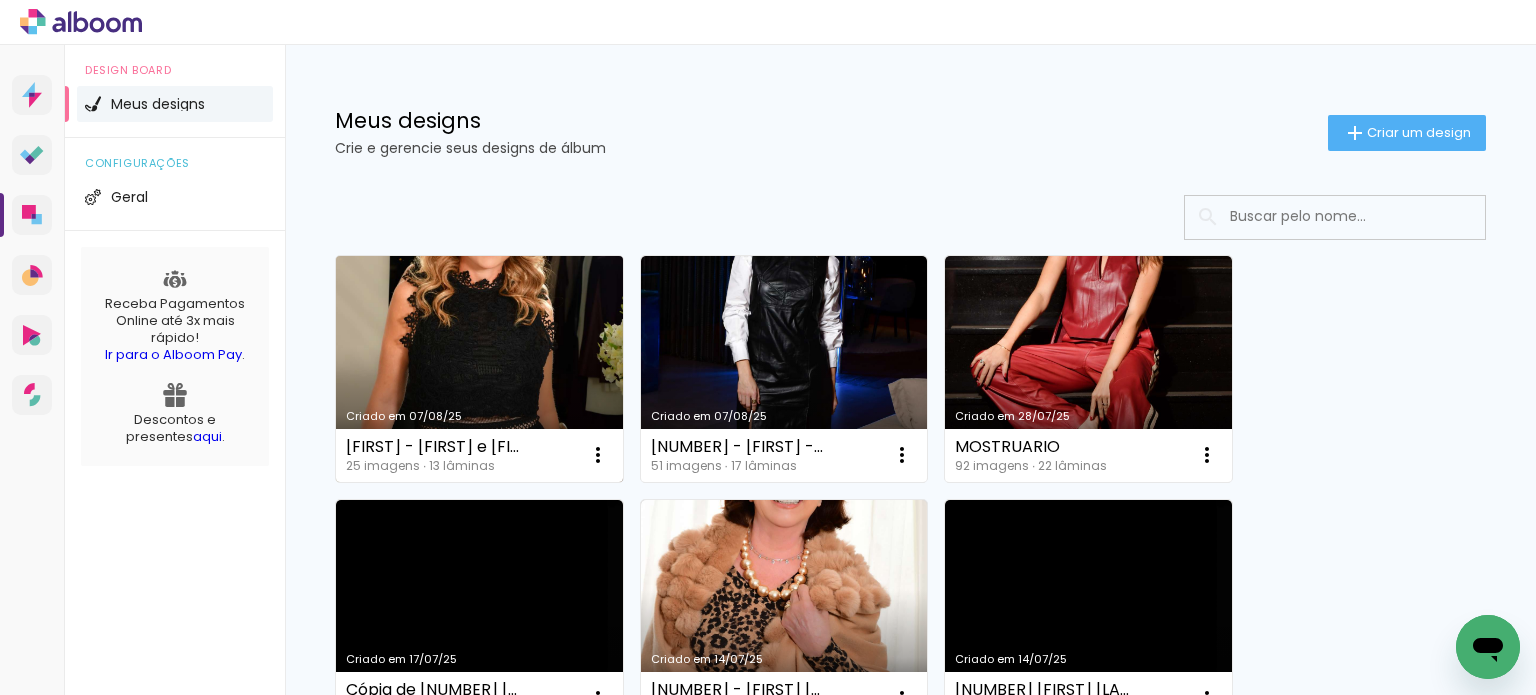 click on "Criado em 07/08/25" at bounding box center (479, 369) 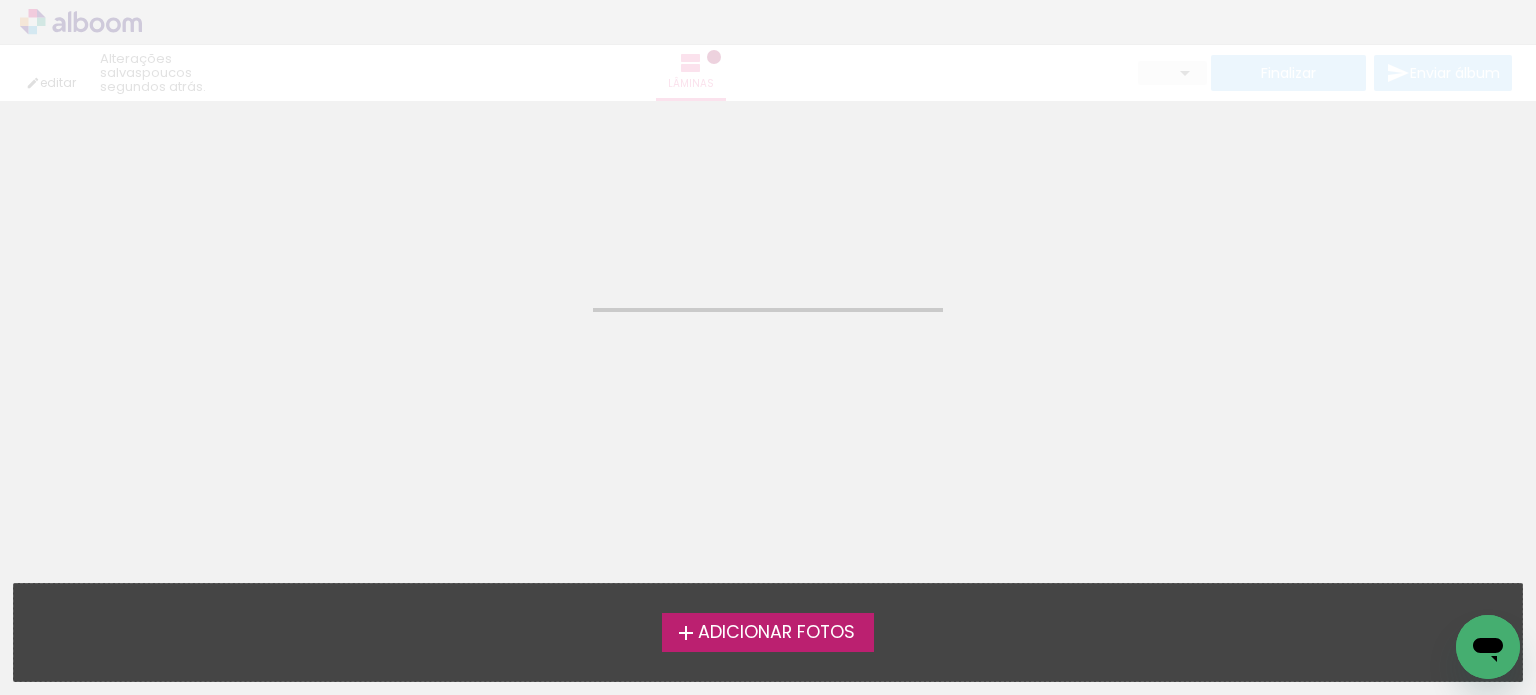 click on "Confirmar Cancelar" 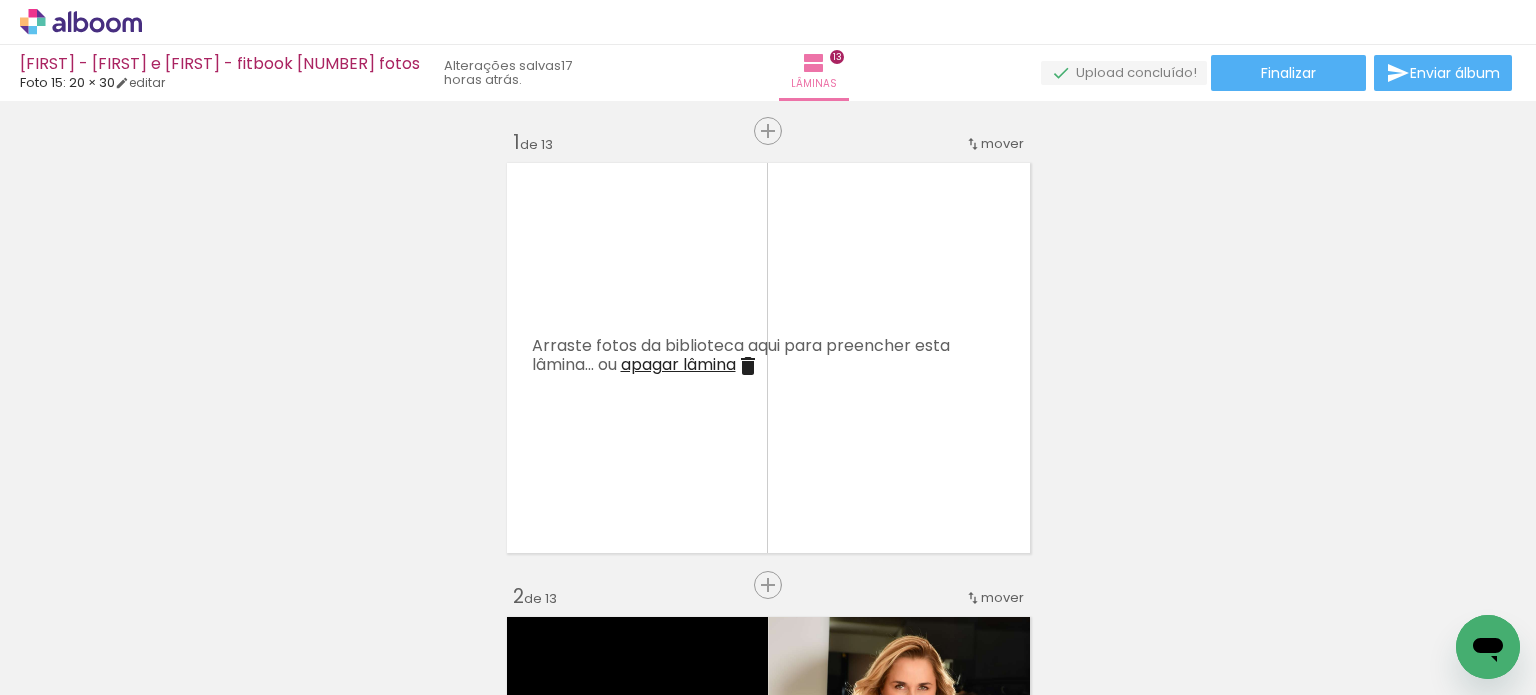 scroll, scrollTop: 0, scrollLeft: 0, axis: both 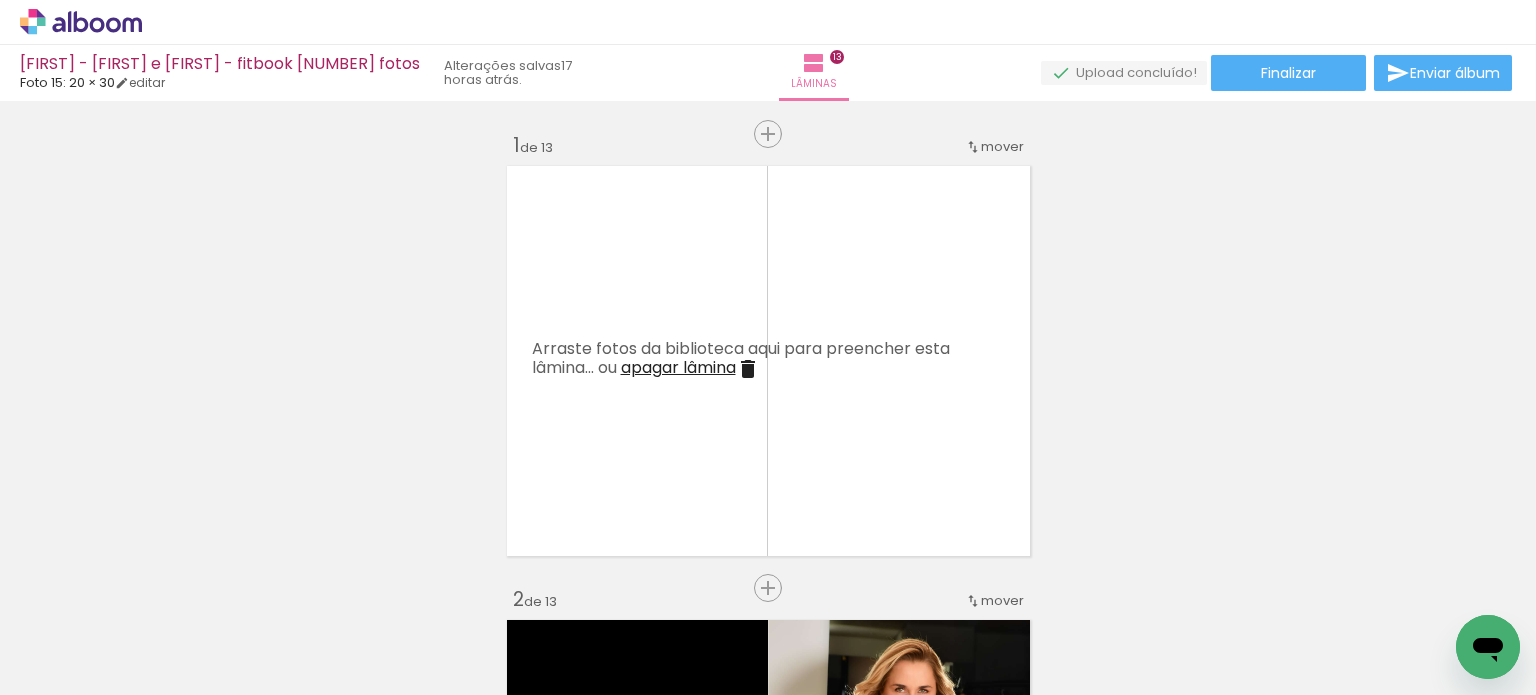 click on "apagar lâmina" at bounding box center (678, 367) 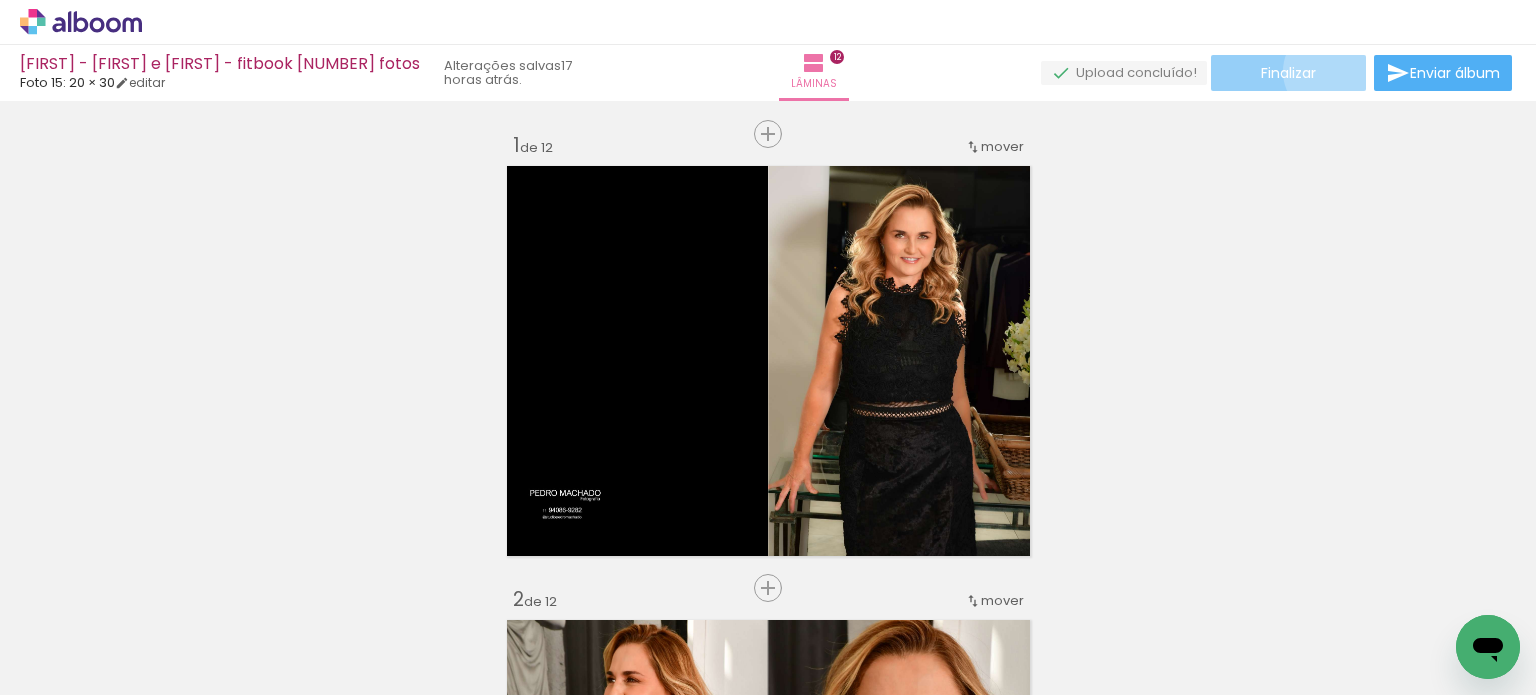 click on "Finalizar" 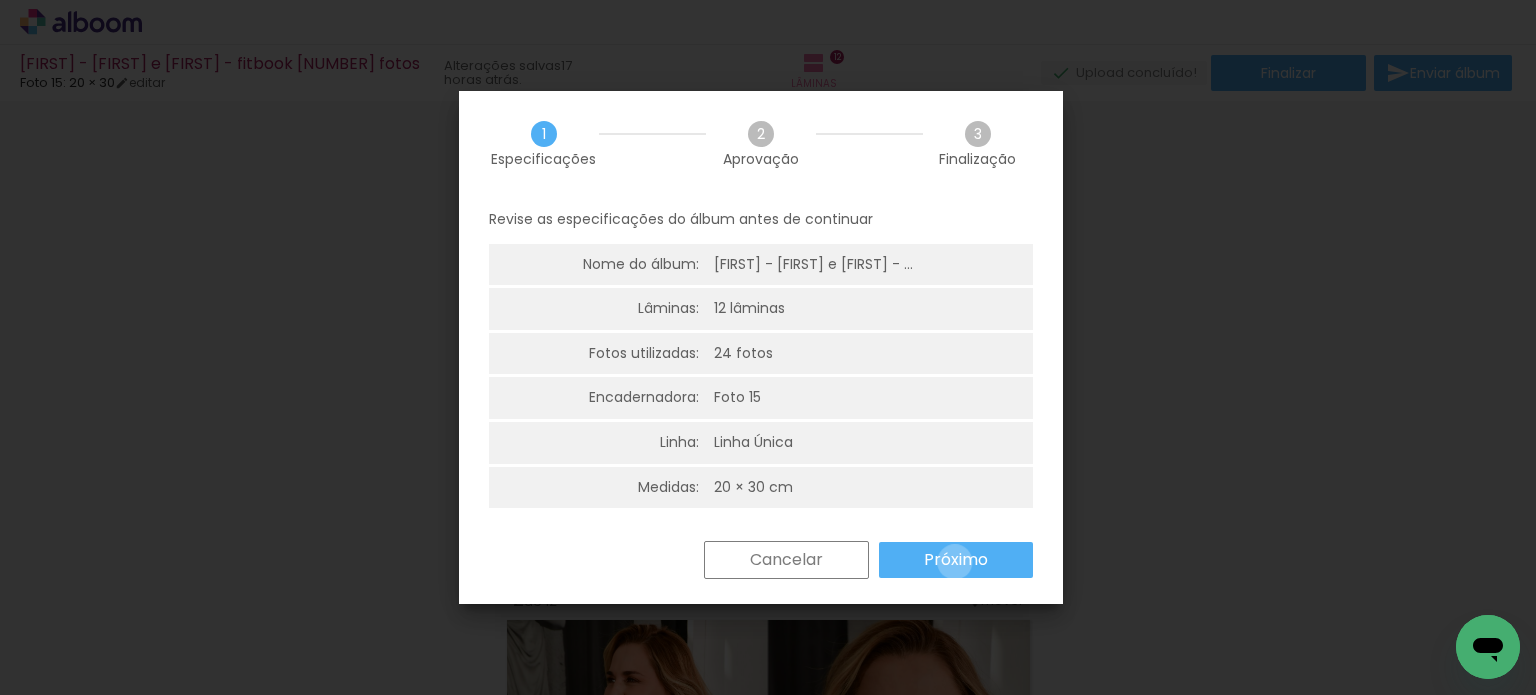 click on "Próximo" at bounding box center (0, 0) 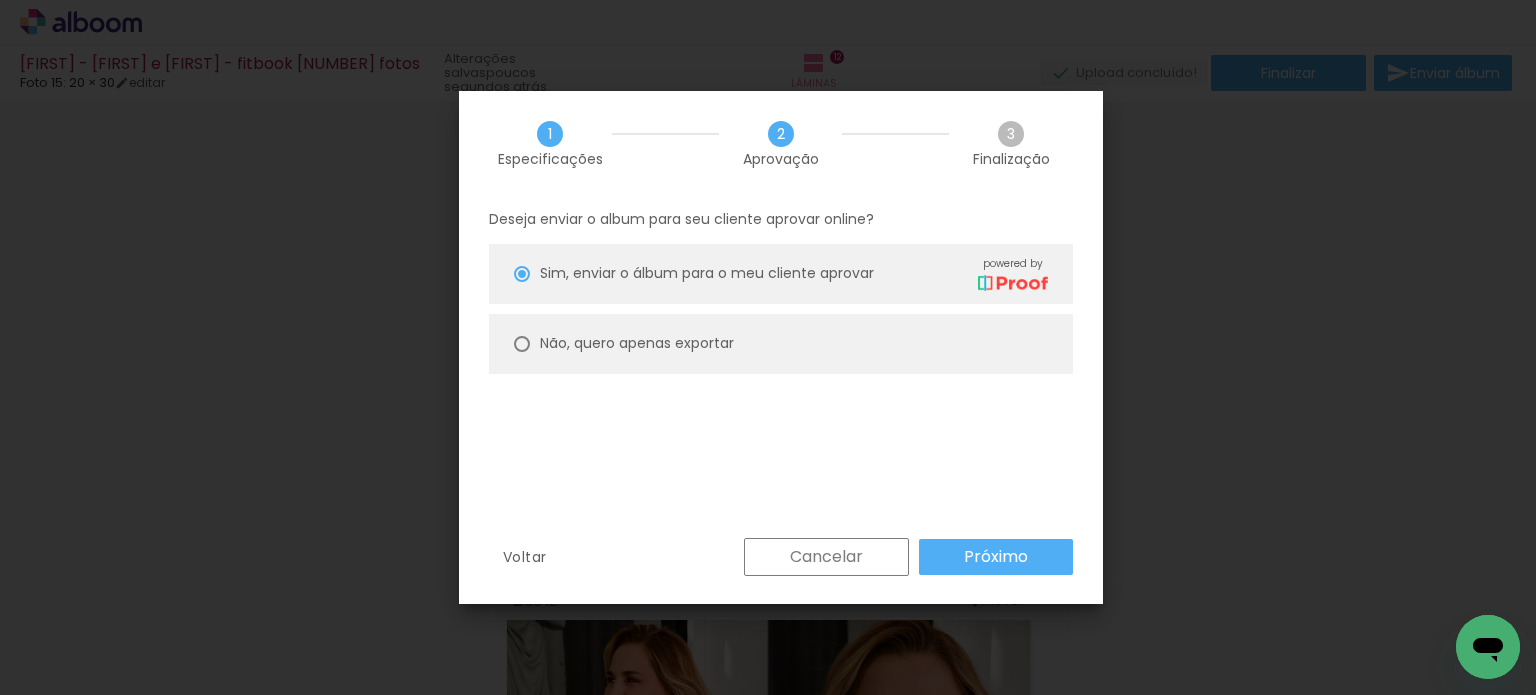 click on "Não, quero apenas exportar" at bounding box center [781, 344] 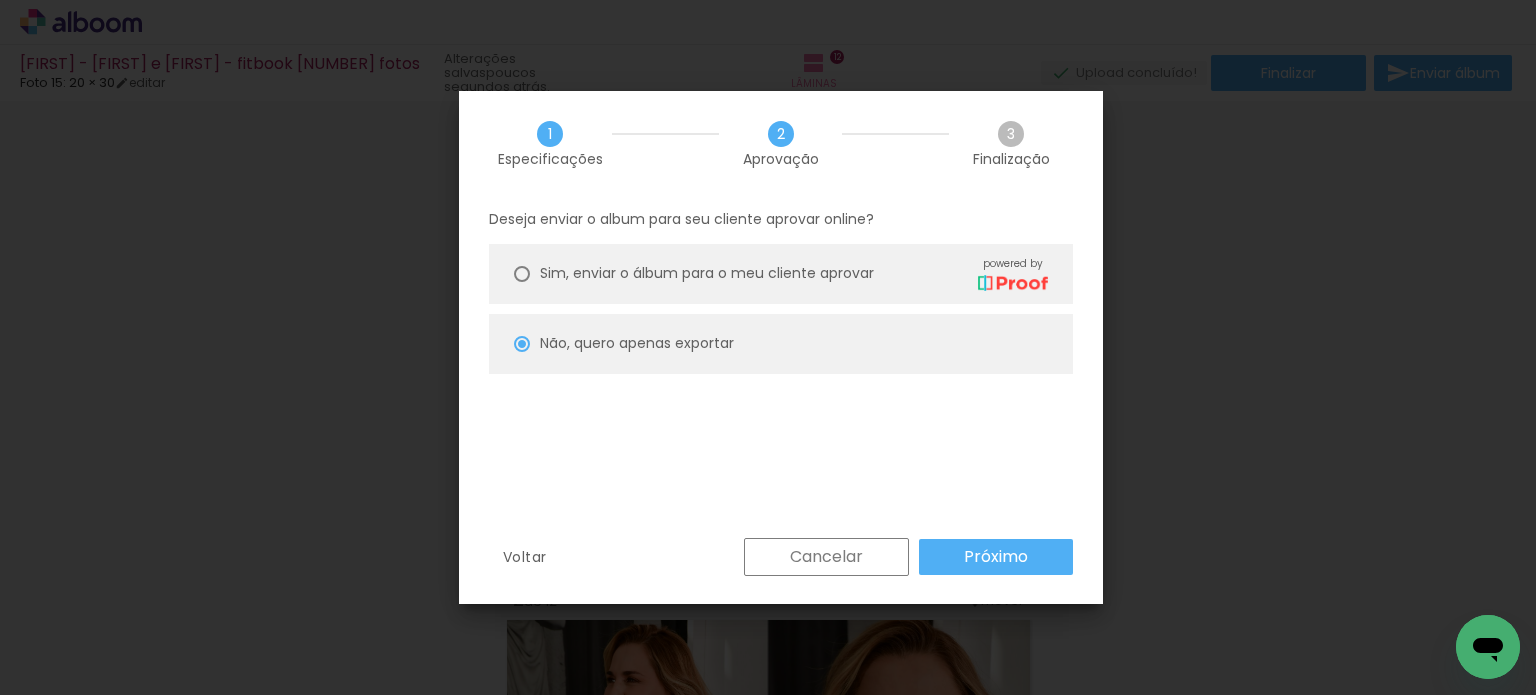 click on "Não, quero apenas exportar" at bounding box center [781, 344] 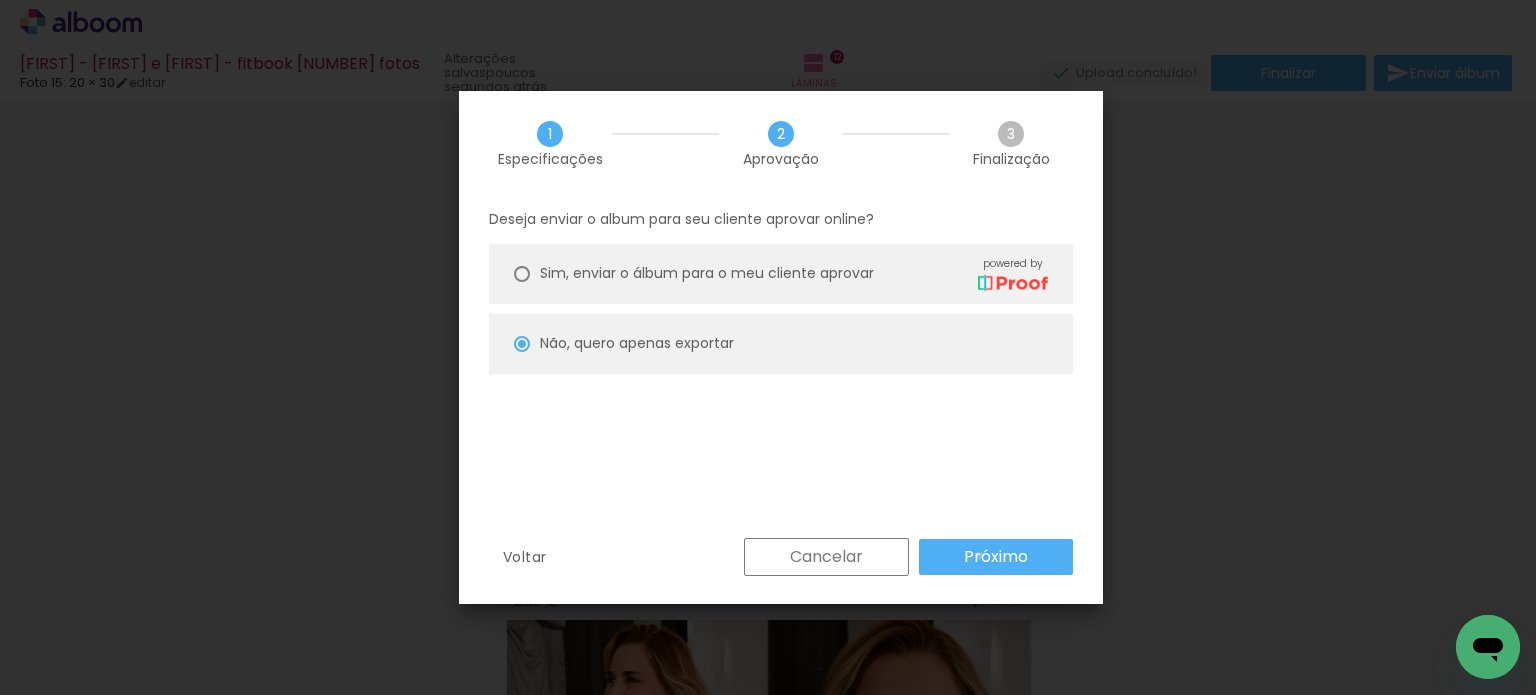 click on "Próximo" at bounding box center [0, 0] 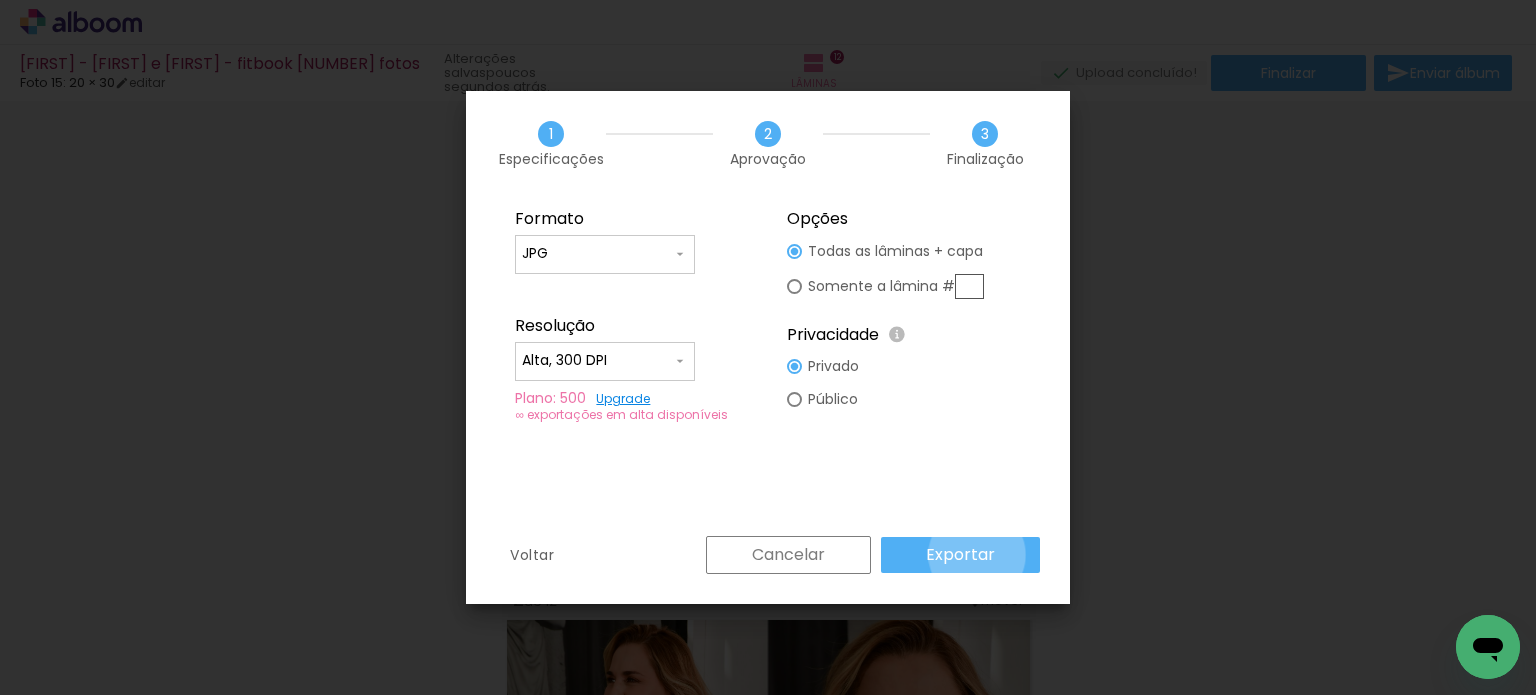 click on "Exportar" at bounding box center (0, 0) 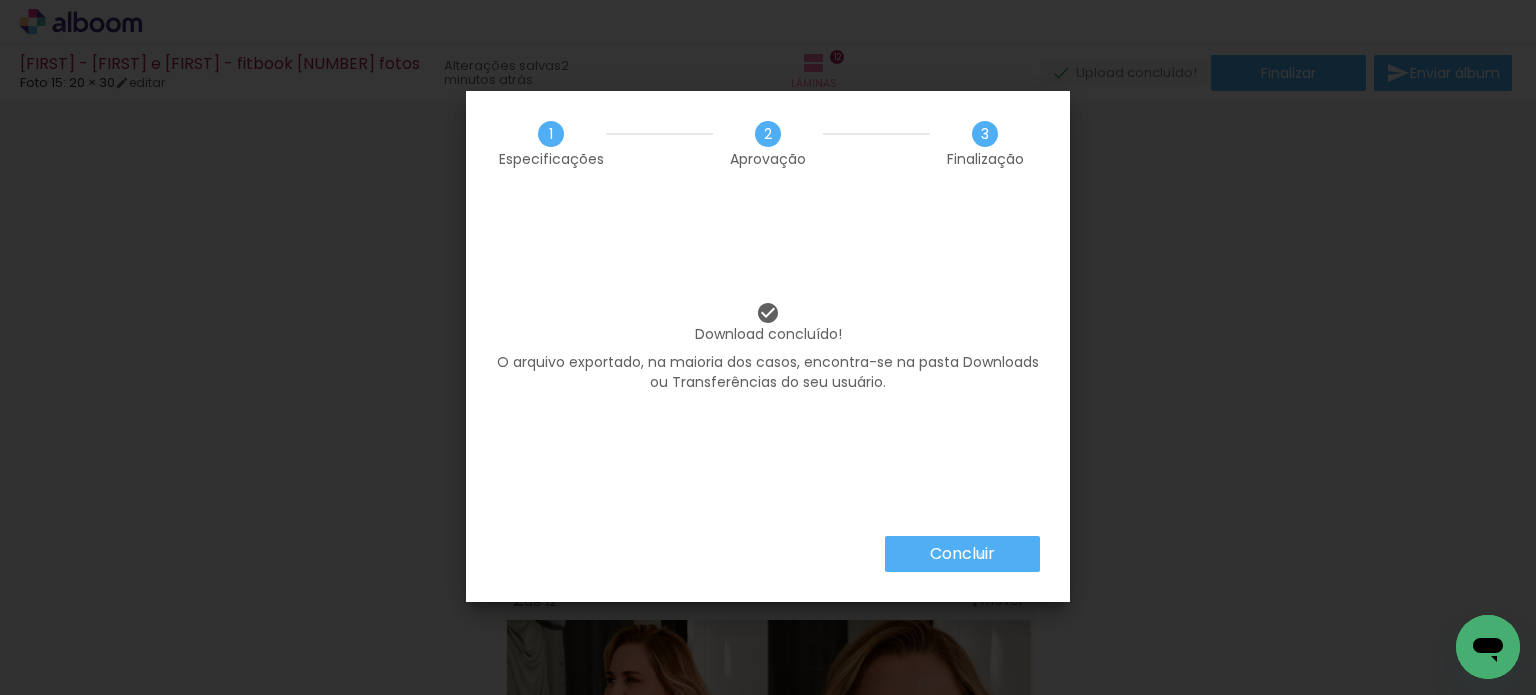 click on "Concluir" at bounding box center [0, 0] 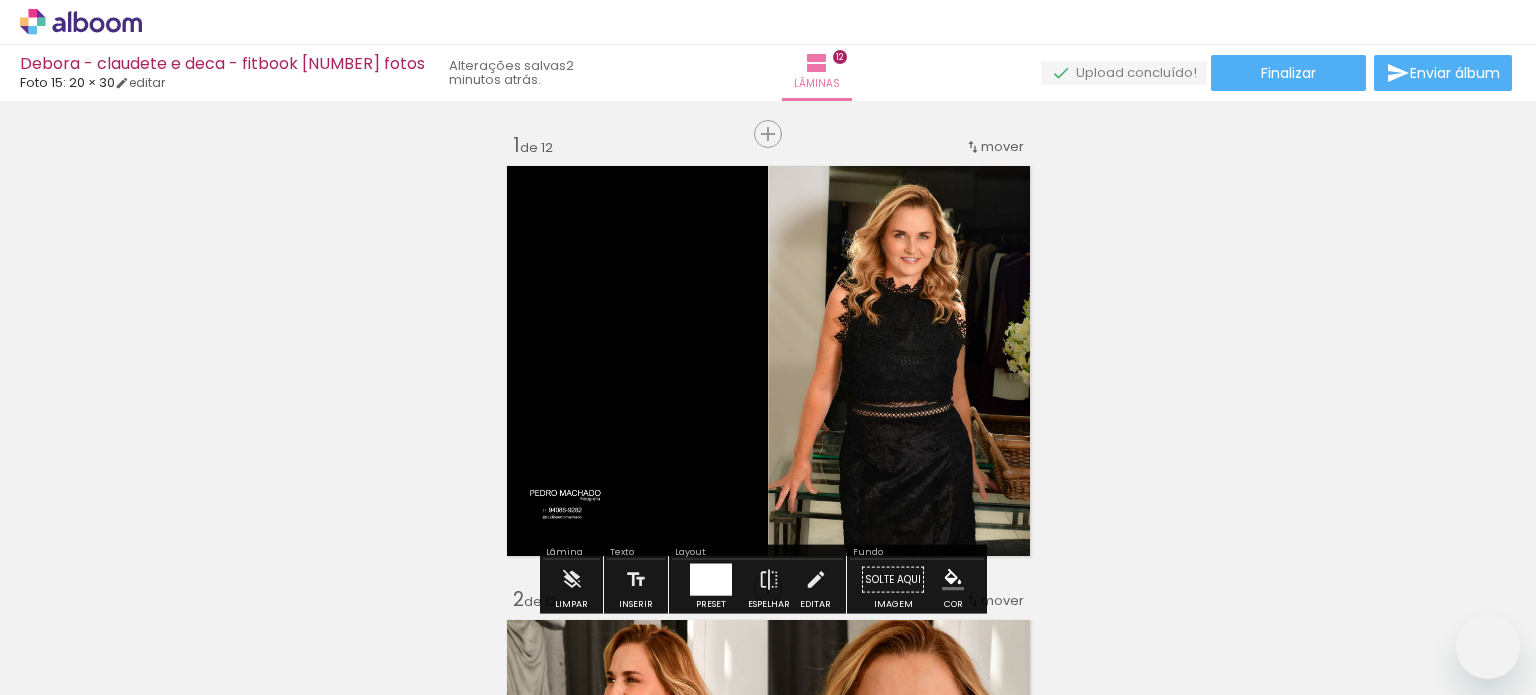 scroll, scrollTop: 0, scrollLeft: 0, axis: both 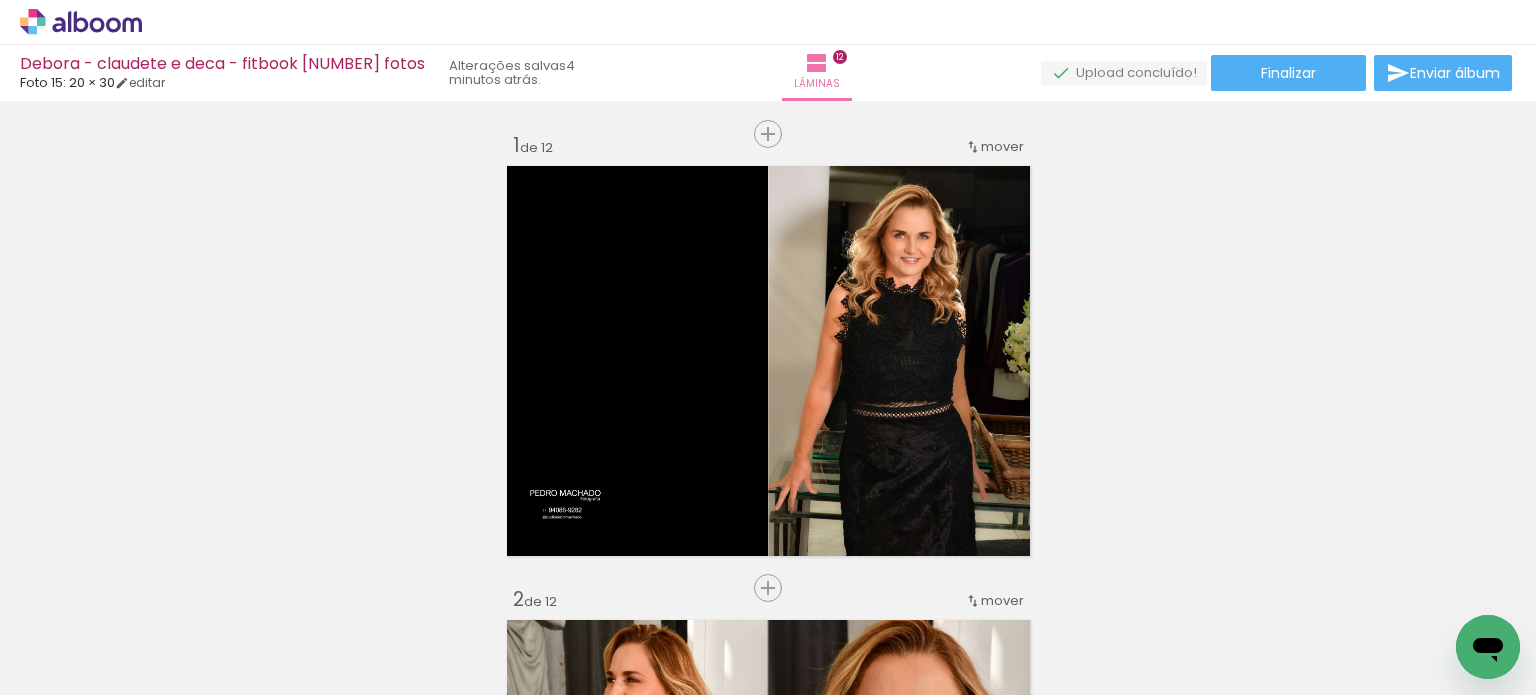 click at bounding box center (1124, 73) 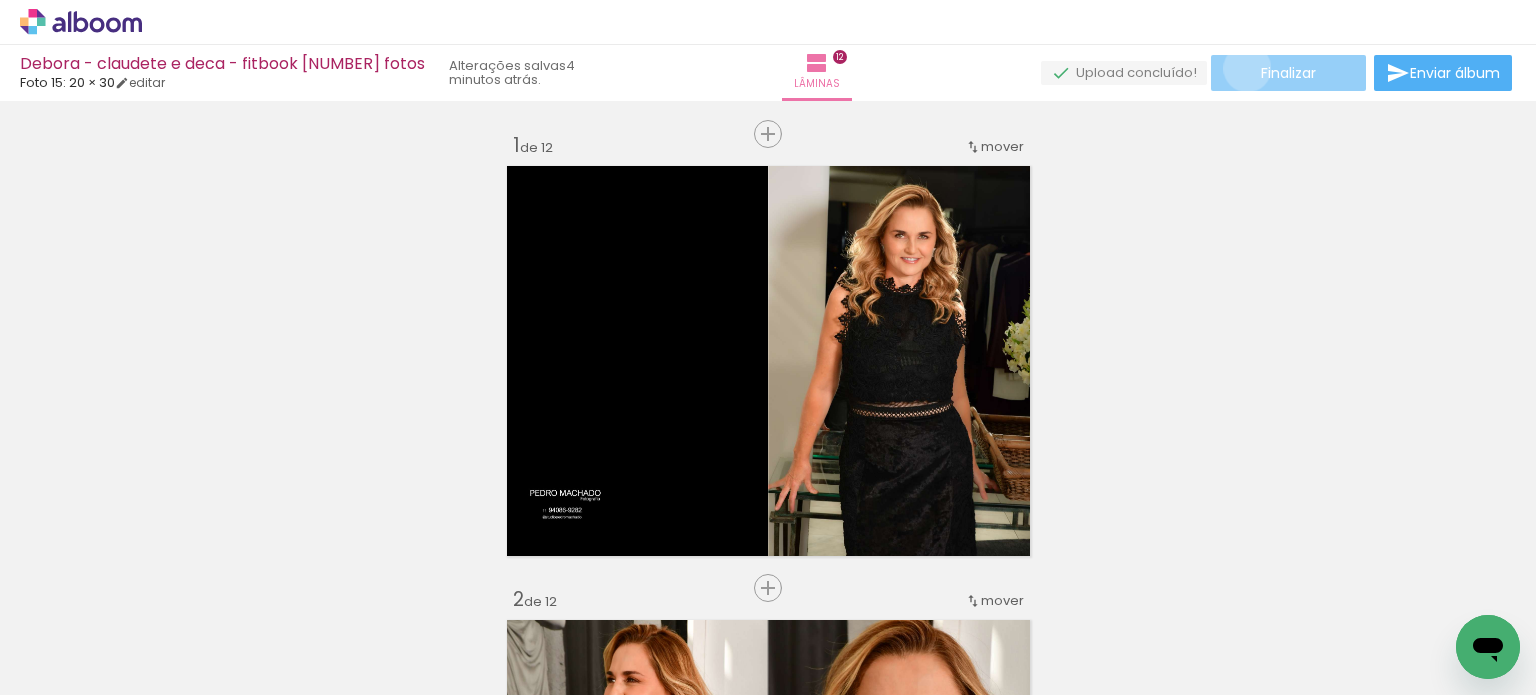 click on "Finalizar" 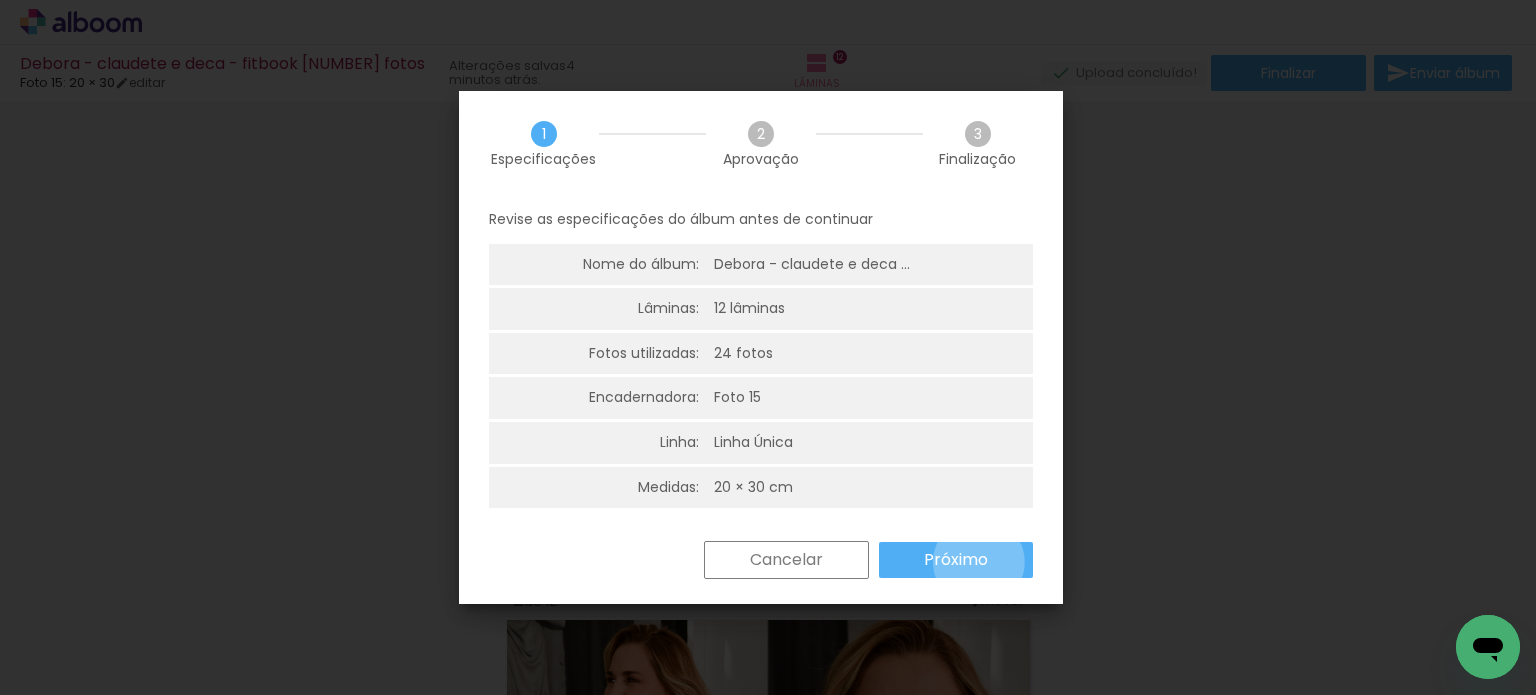 click on "Próximo" at bounding box center [0, 0] 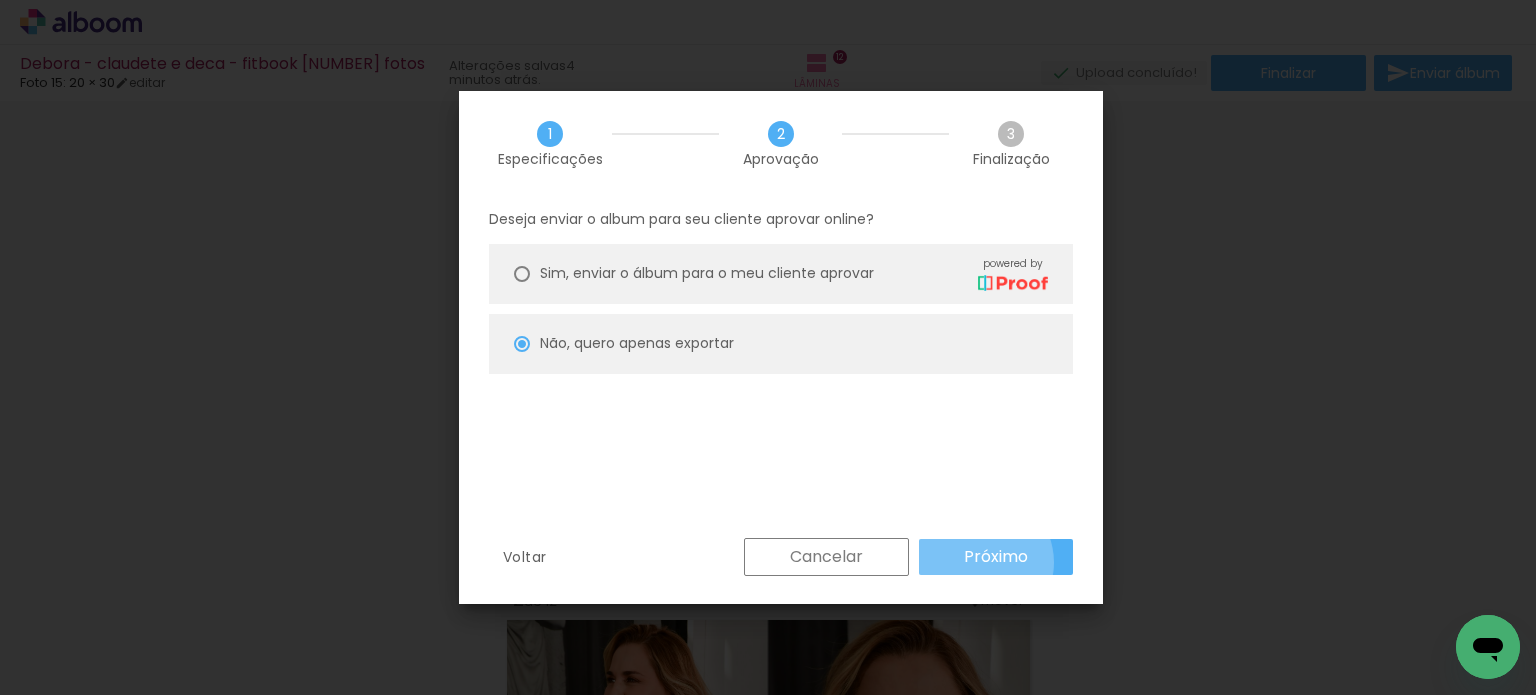 click on "Próximo" at bounding box center (0, 0) 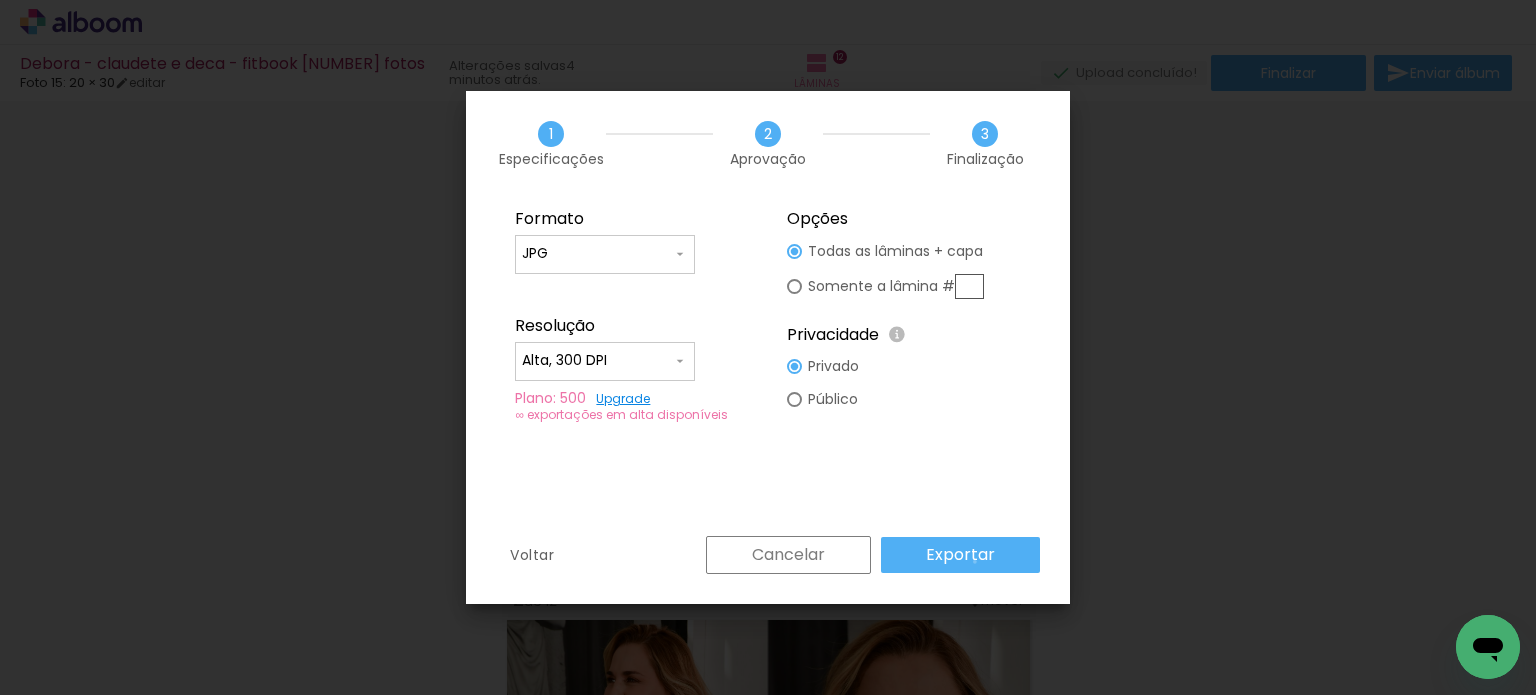 click on "Exportar" at bounding box center [0, 0] 